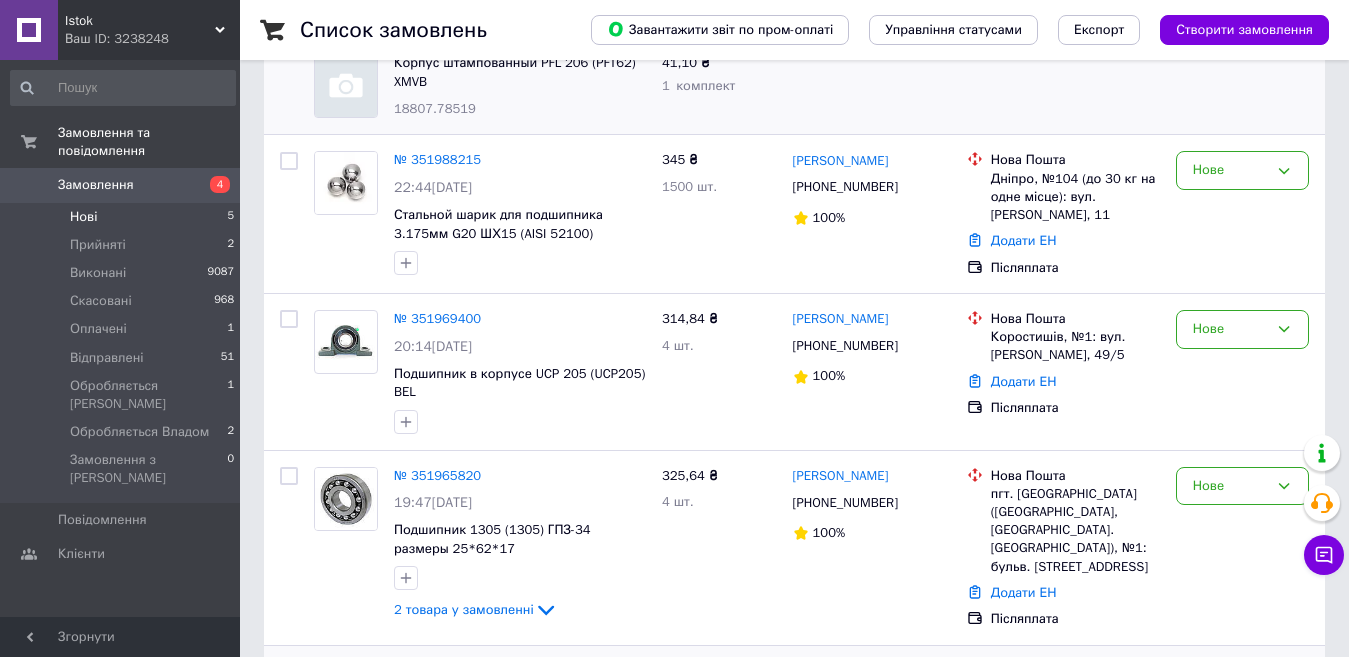 scroll, scrollTop: 600, scrollLeft: 0, axis: vertical 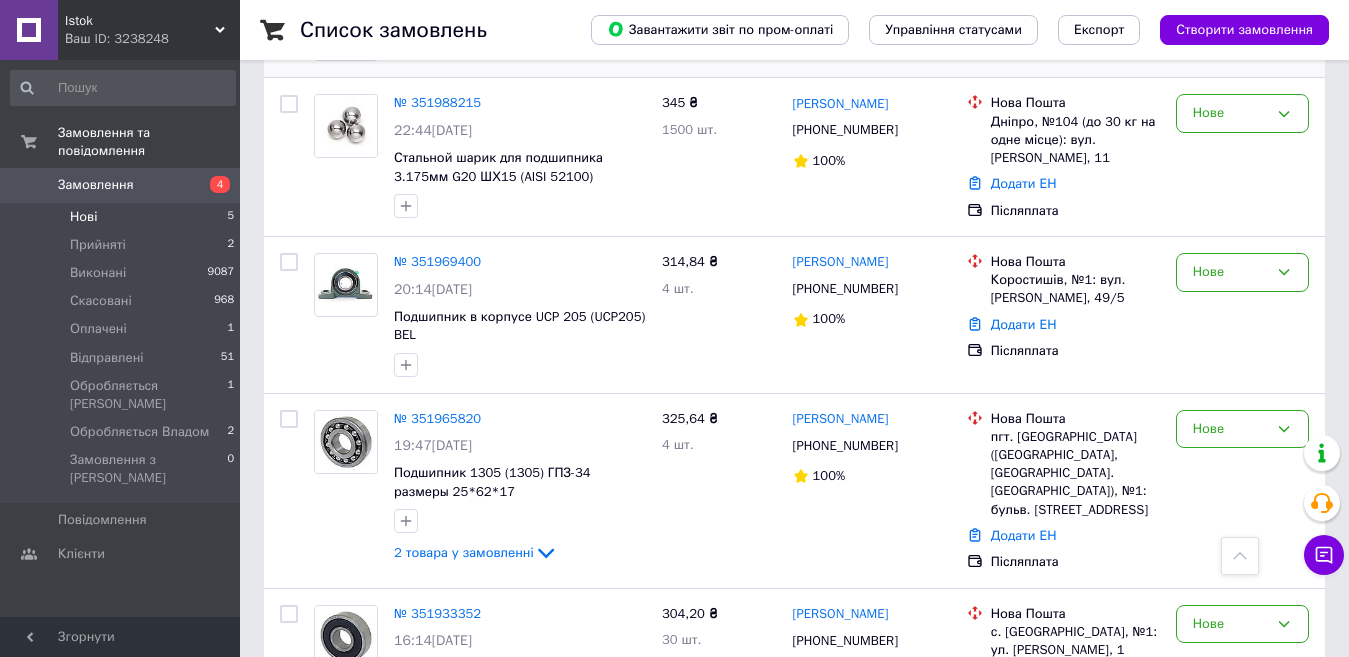 click on "Нові" at bounding box center (83, 217) 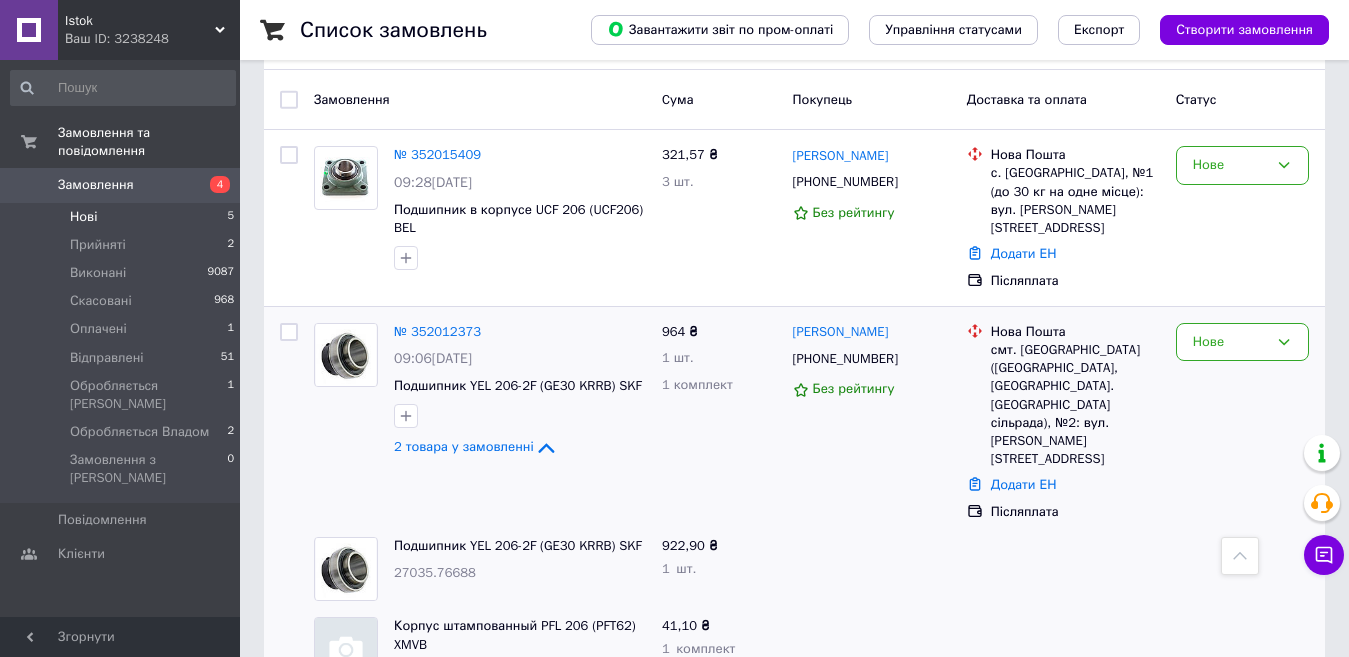 scroll, scrollTop: 145, scrollLeft: 0, axis: vertical 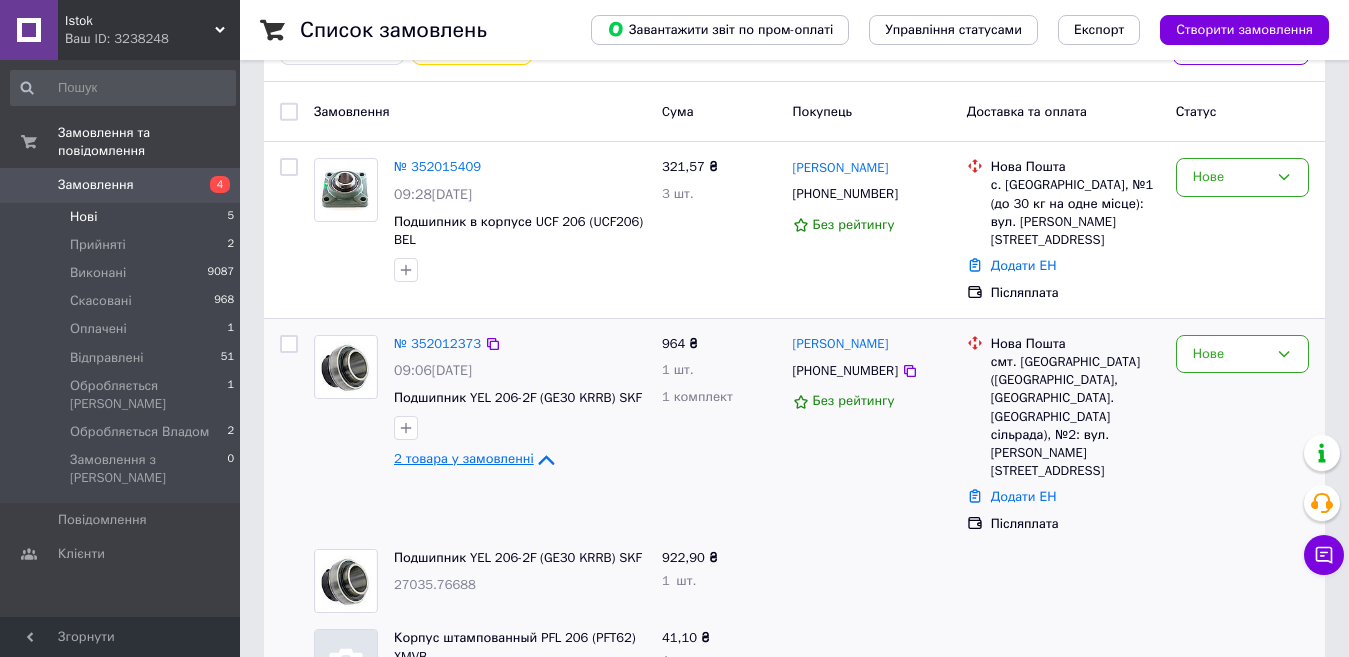 click on "2 товара у замовленні" at bounding box center [464, 459] 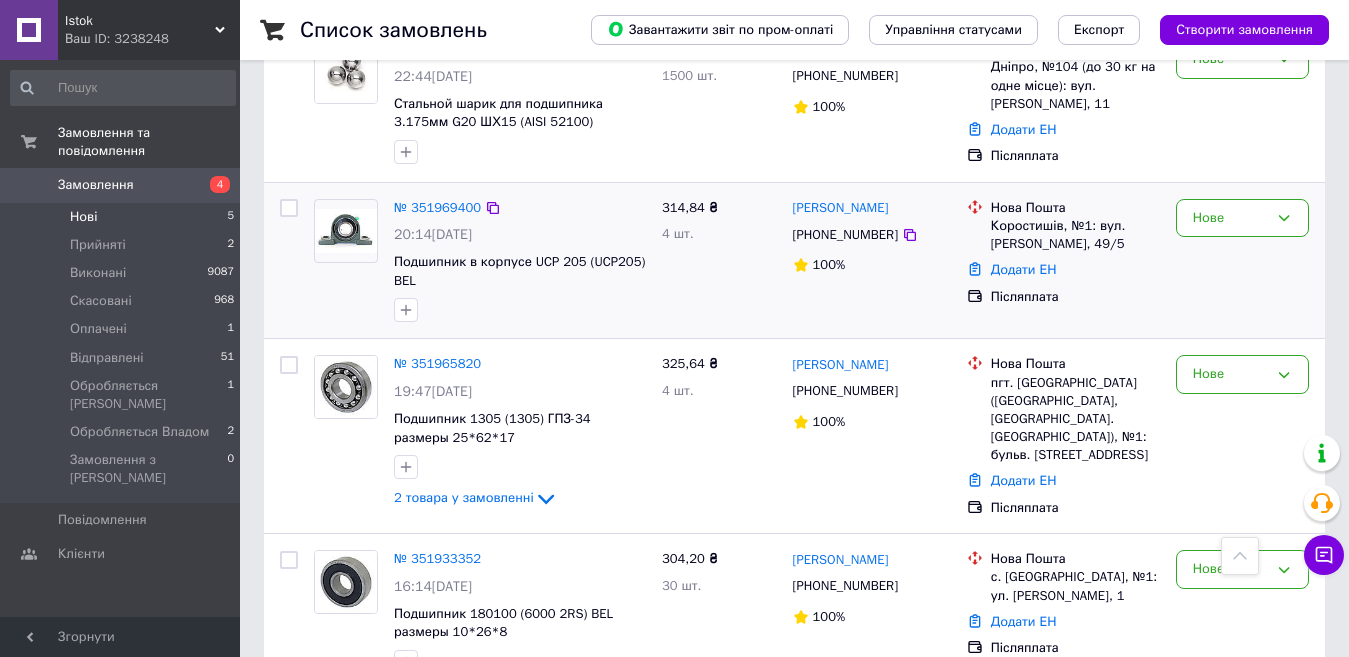 scroll, scrollTop: 685, scrollLeft: 0, axis: vertical 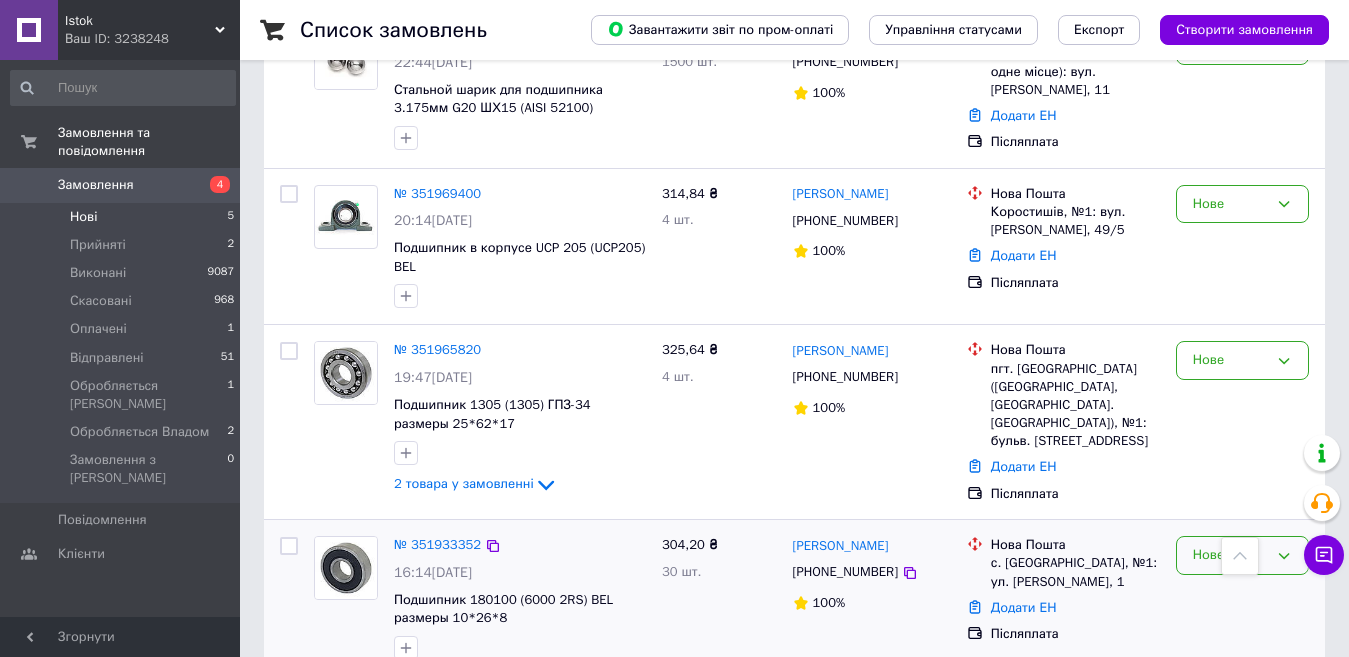 click on "Нове" at bounding box center (1230, 555) 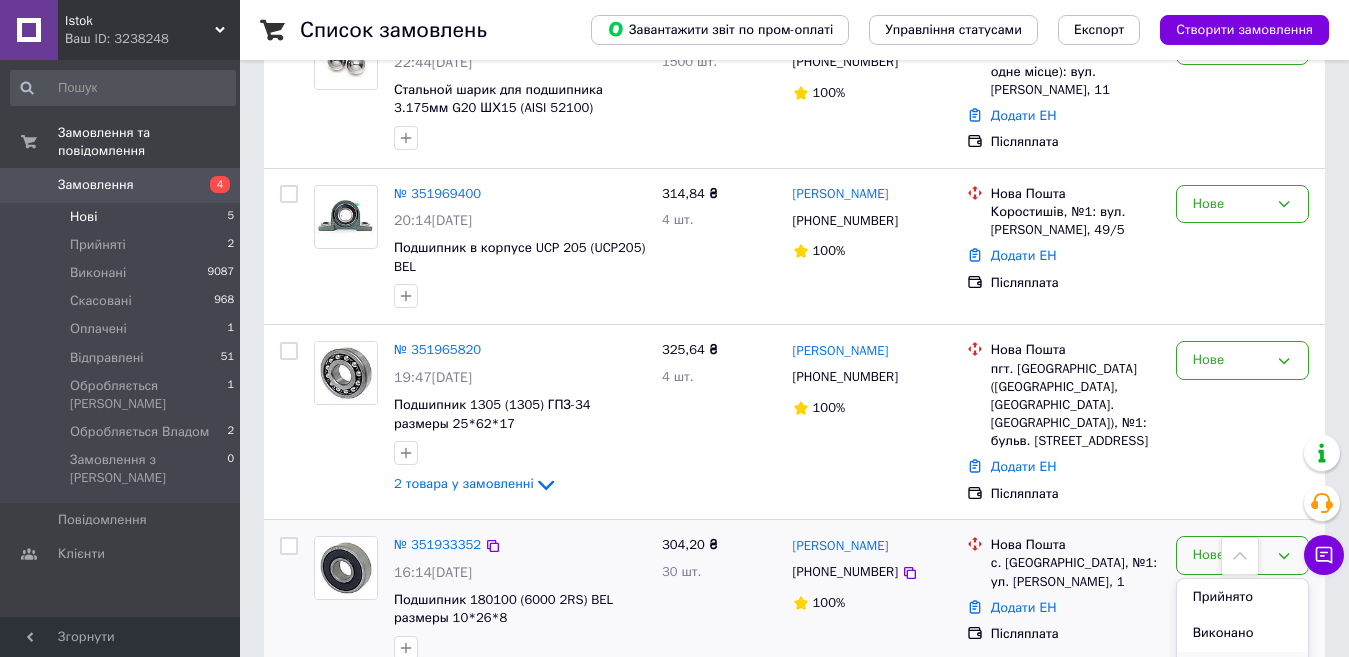 scroll, scrollTop: 731, scrollLeft: 0, axis: vertical 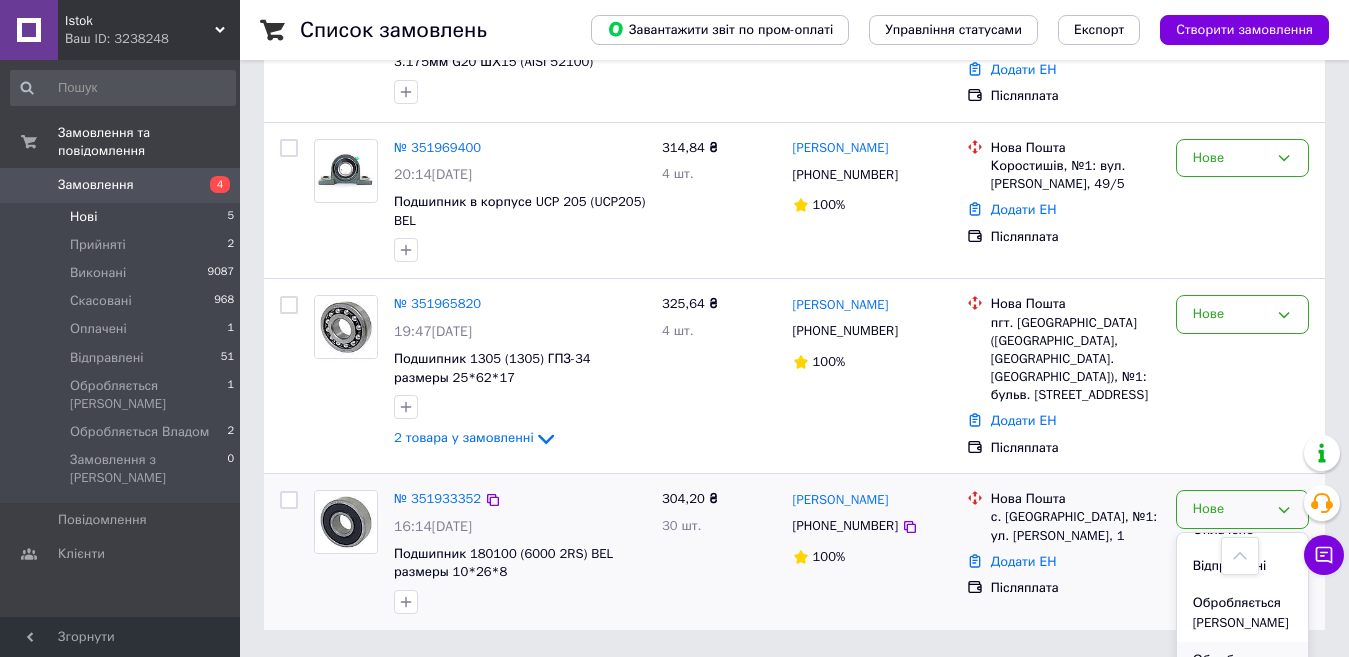 click on "Обробляється Владом" at bounding box center (1242, 670) 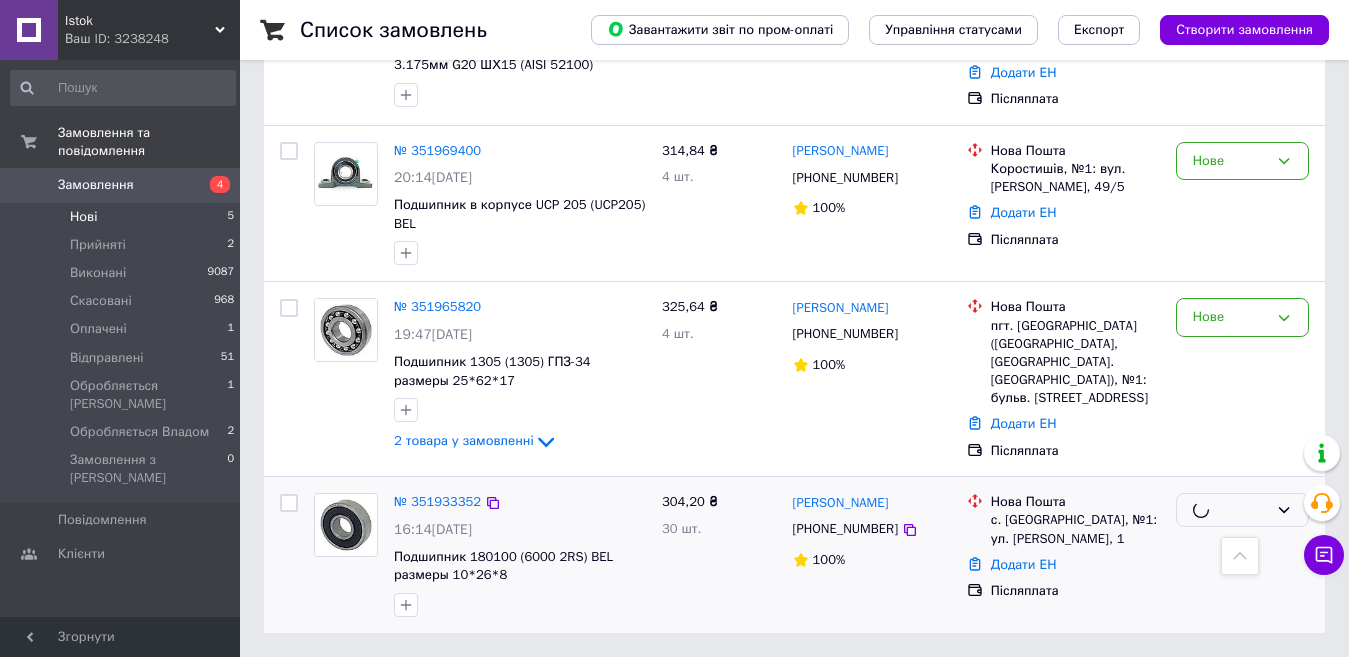 scroll, scrollTop: 685, scrollLeft: 0, axis: vertical 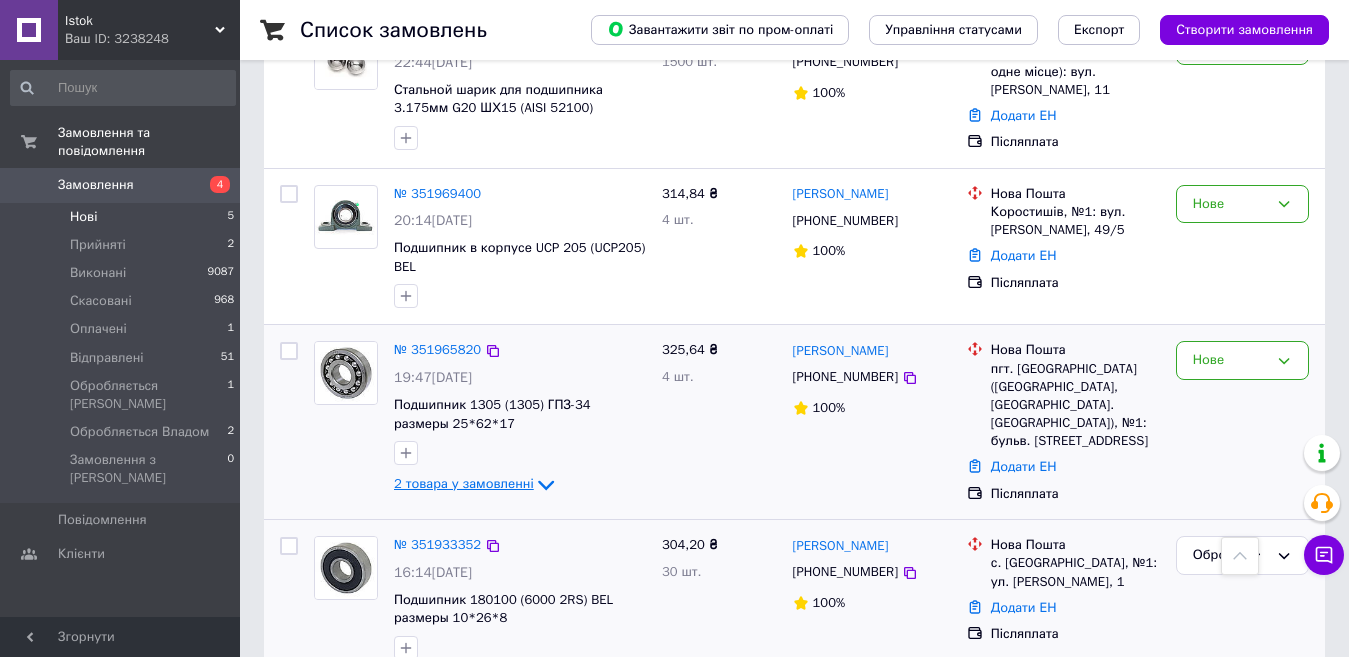 click on "2 товара у замовленні" at bounding box center (464, 484) 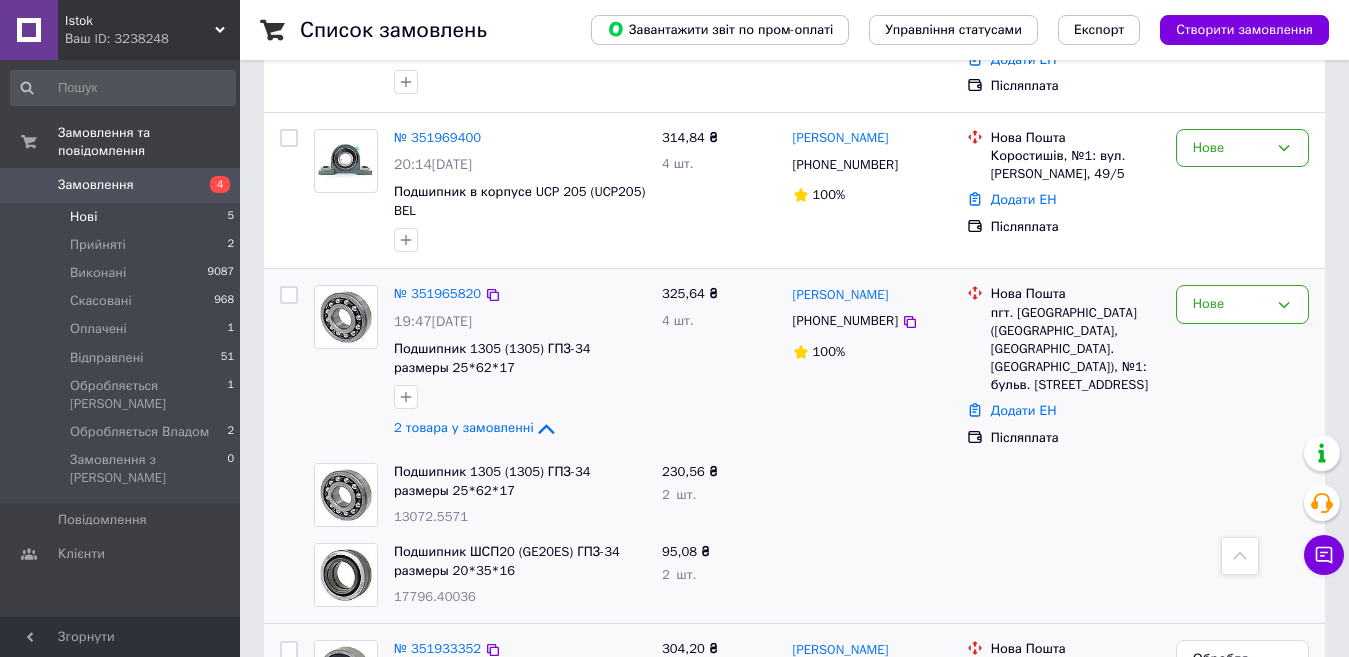 scroll, scrollTop: 745, scrollLeft: 0, axis: vertical 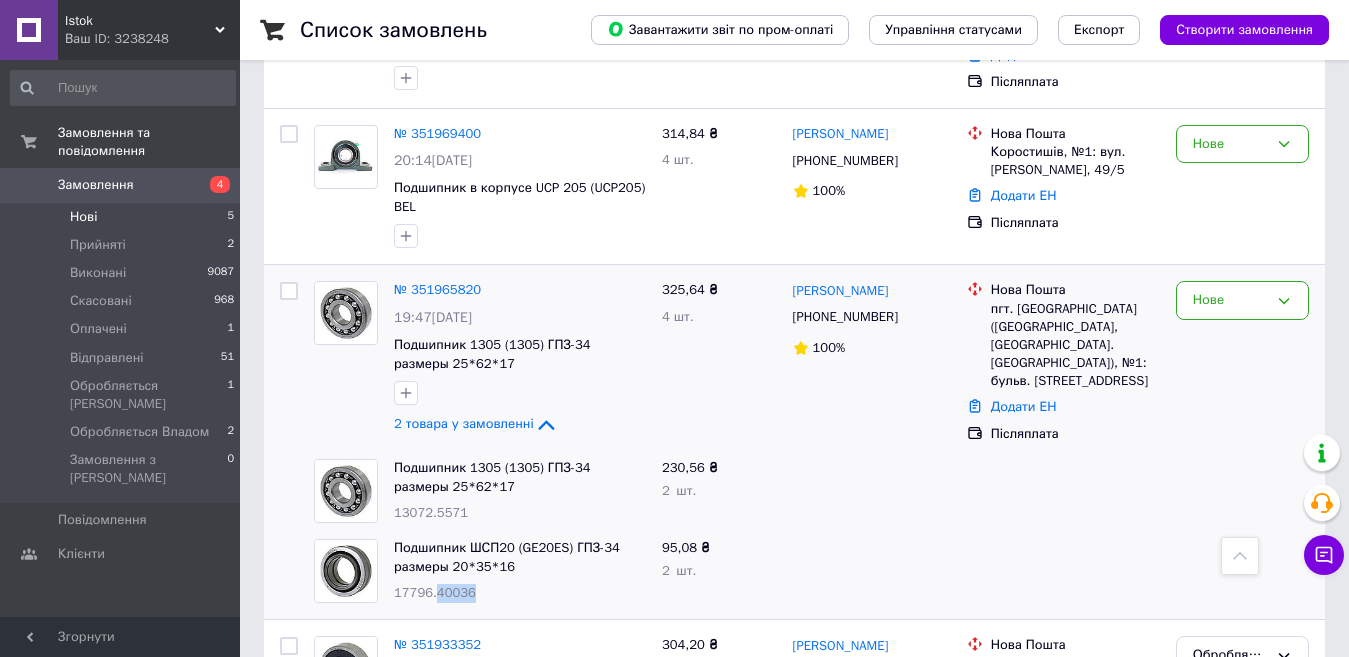 drag, startPoint x: 434, startPoint y: 550, endPoint x: 480, endPoint y: 545, distance: 46.270943 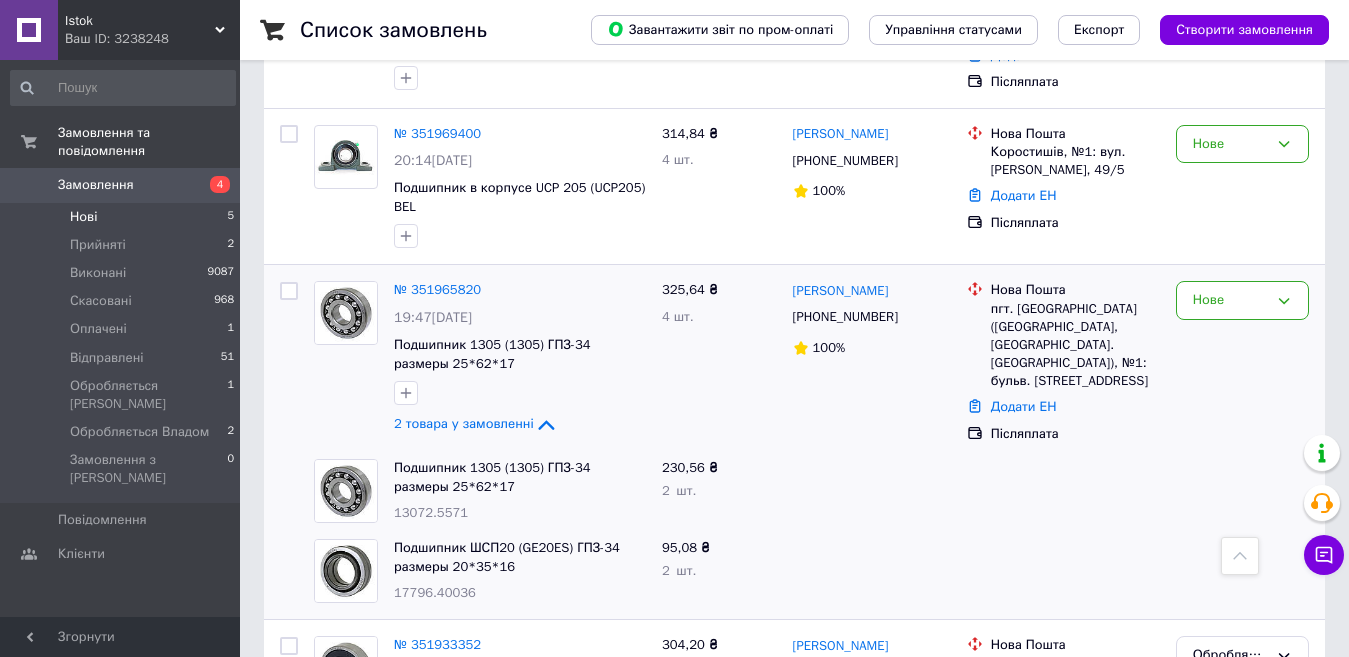 drag, startPoint x: 452, startPoint y: 548, endPoint x: 510, endPoint y: 409, distance: 150.6154 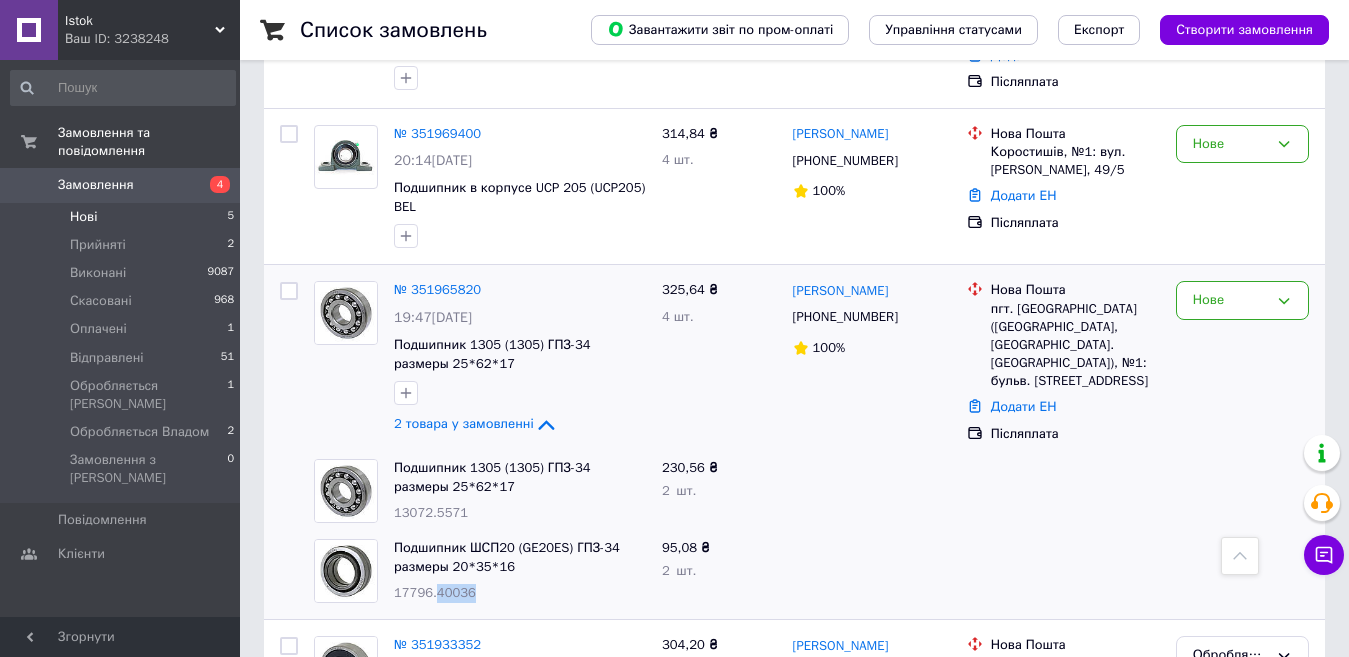 drag, startPoint x: 431, startPoint y: 555, endPoint x: 488, endPoint y: 550, distance: 57.21888 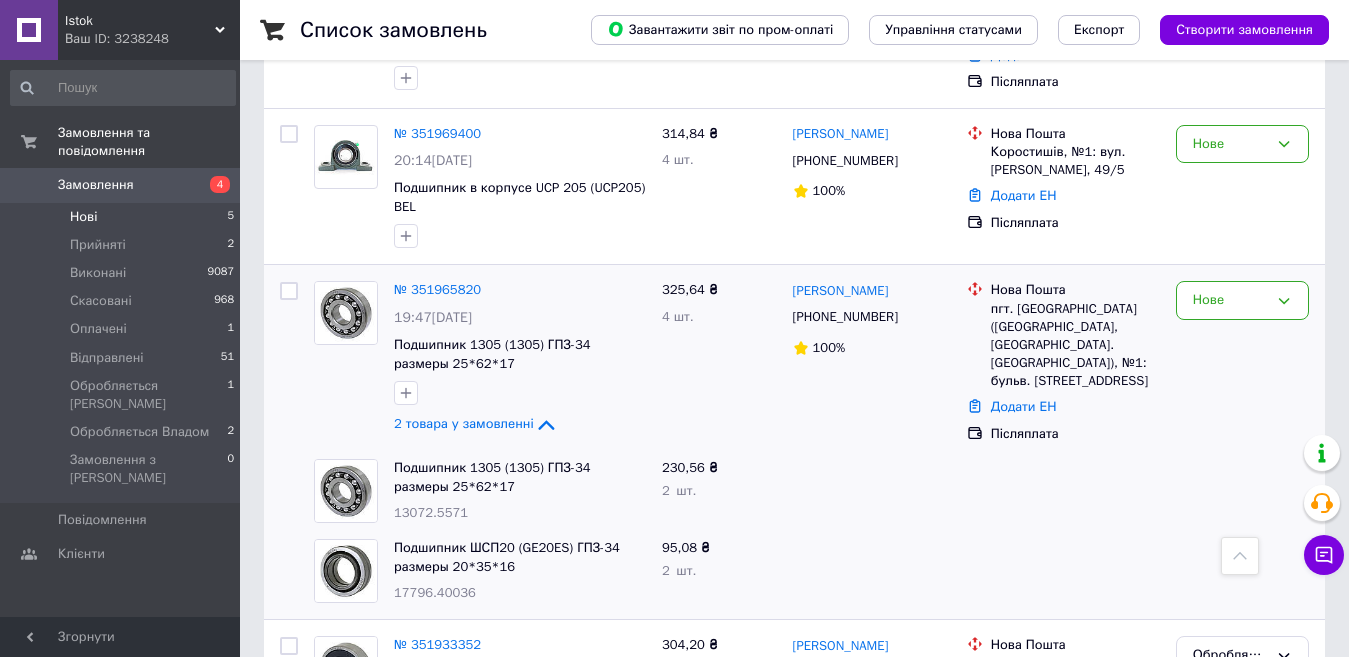 click at bounding box center (872, 571) 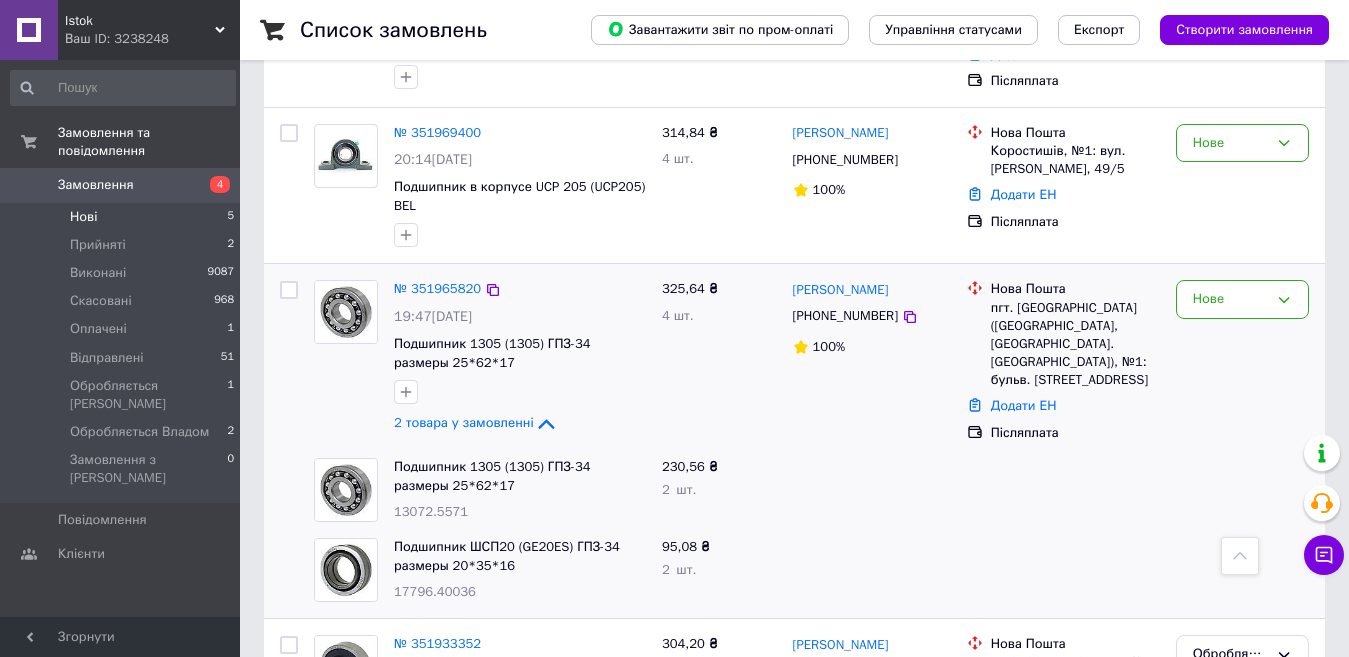 scroll, scrollTop: 745, scrollLeft: 0, axis: vertical 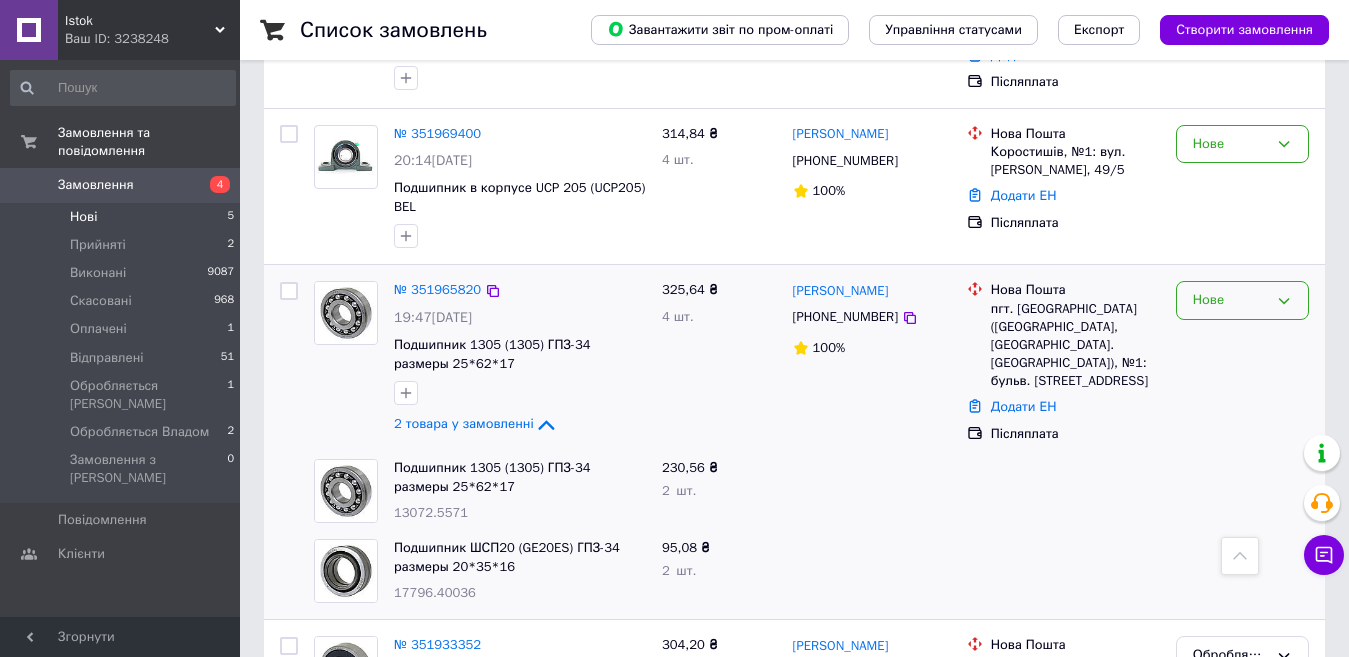 click on "Нове" at bounding box center (1242, 300) 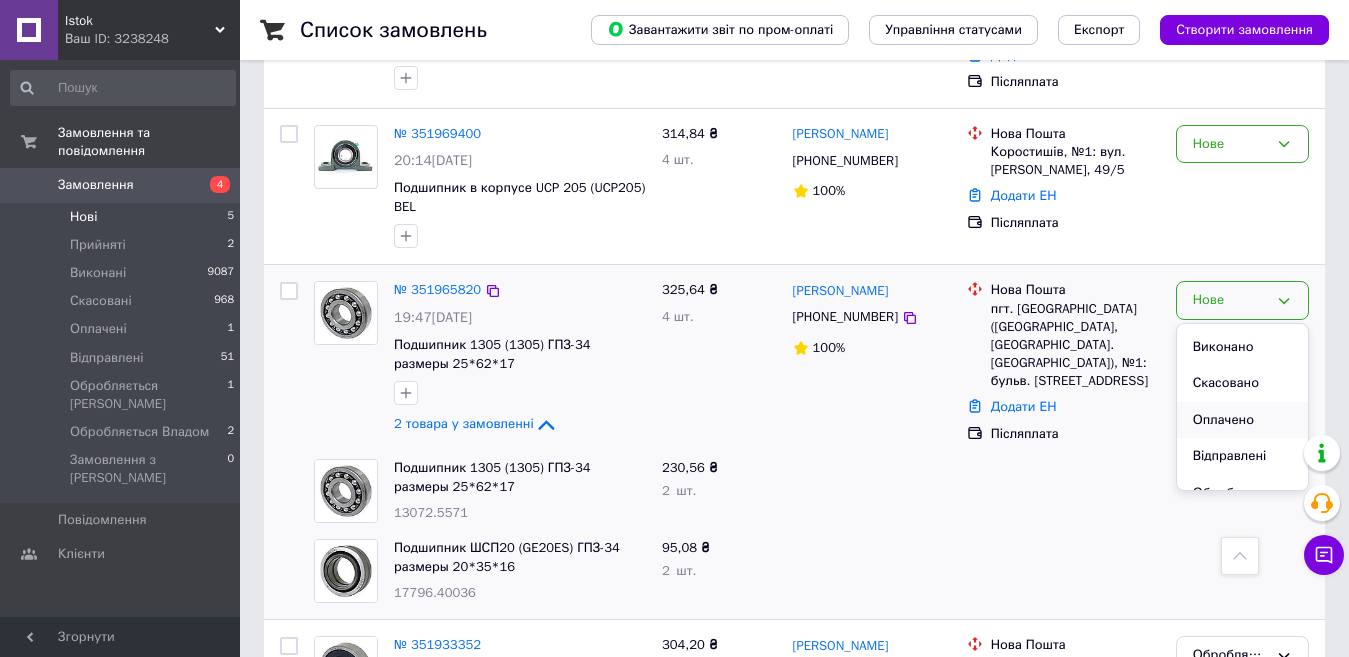 scroll, scrollTop: 131, scrollLeft: 0, axis: vertical 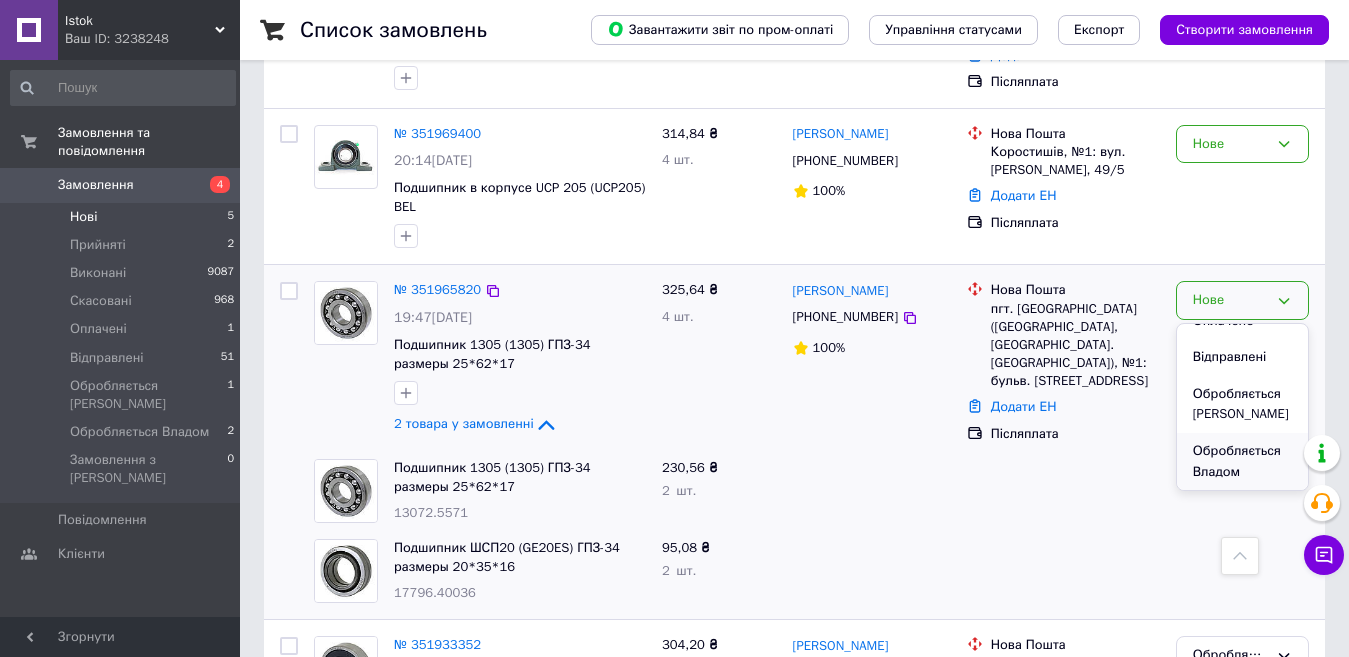 click on "Обробляється Владом" at bounding box center [1242, 461] 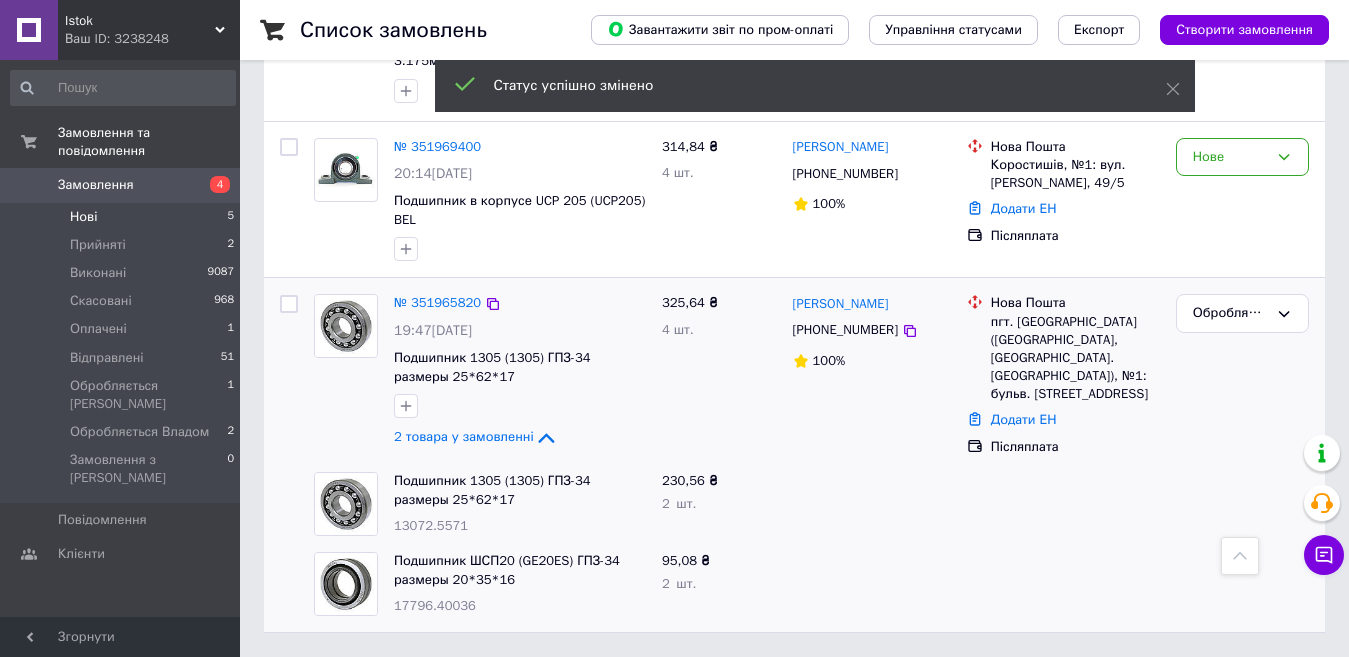 scroll, scrollTop: 690, scrollLeft: 0, axis: vertical 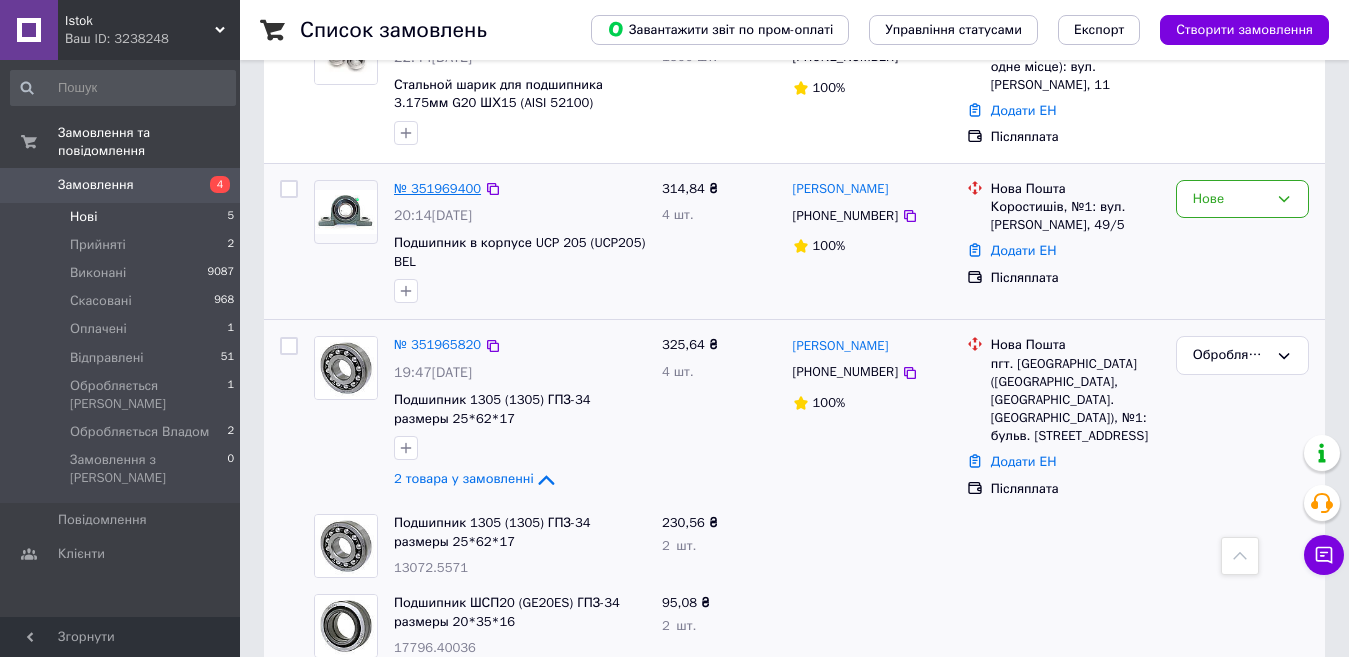 click on "№ 351969400" at bounding box center (437, 188) 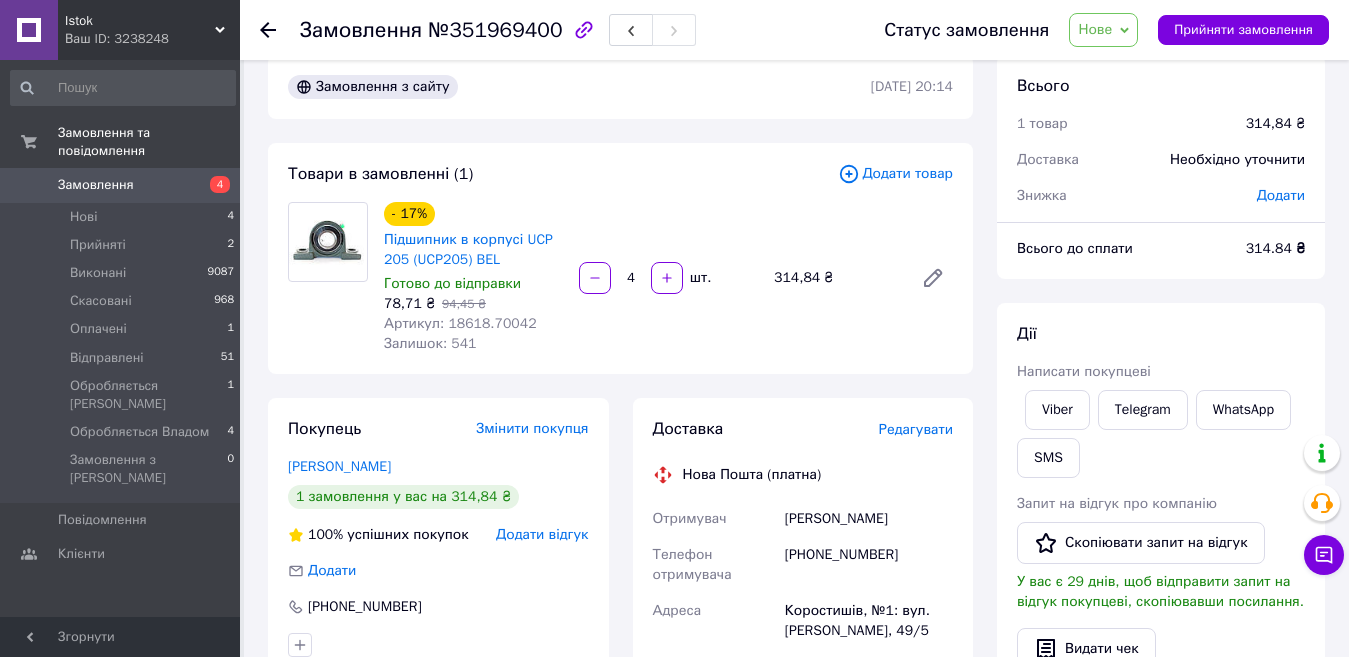 scroll, scrollTop: 0, scrollLeft: 0, axis: both 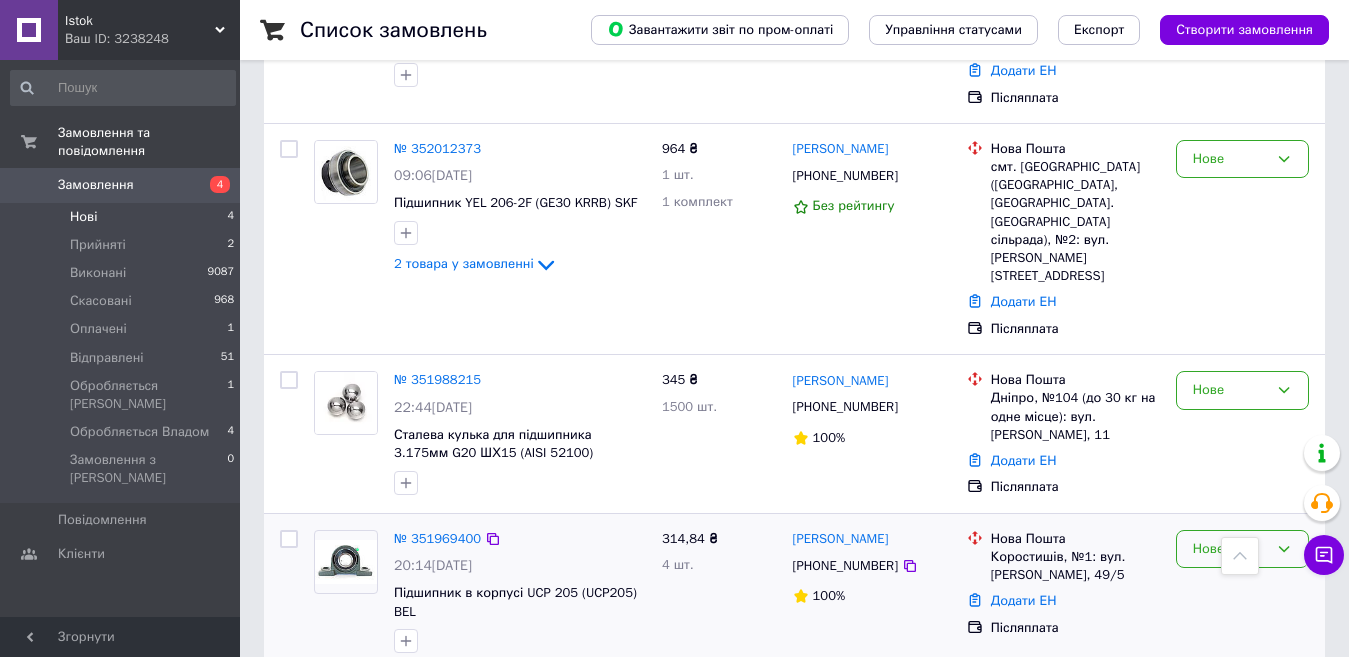 click on "Нове" at bounding box center (1230, 549) 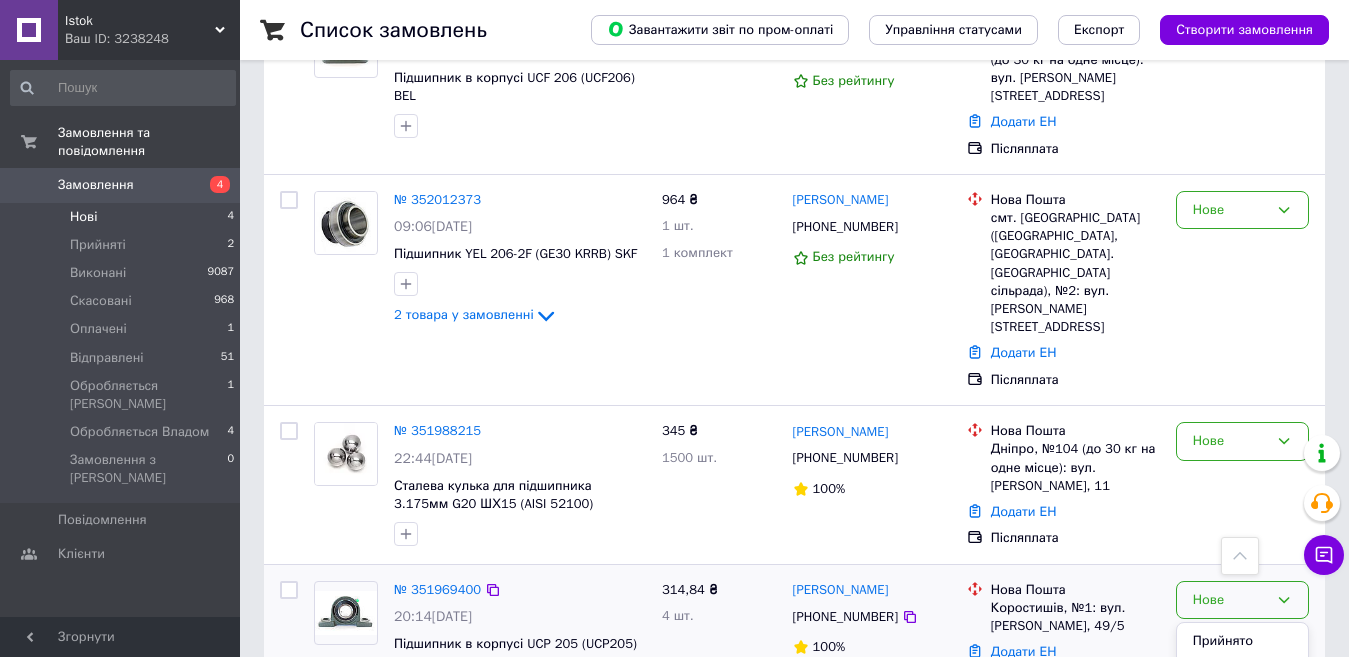scroll, scrollTop: 285, scrollLeft: 0, axis: vertical 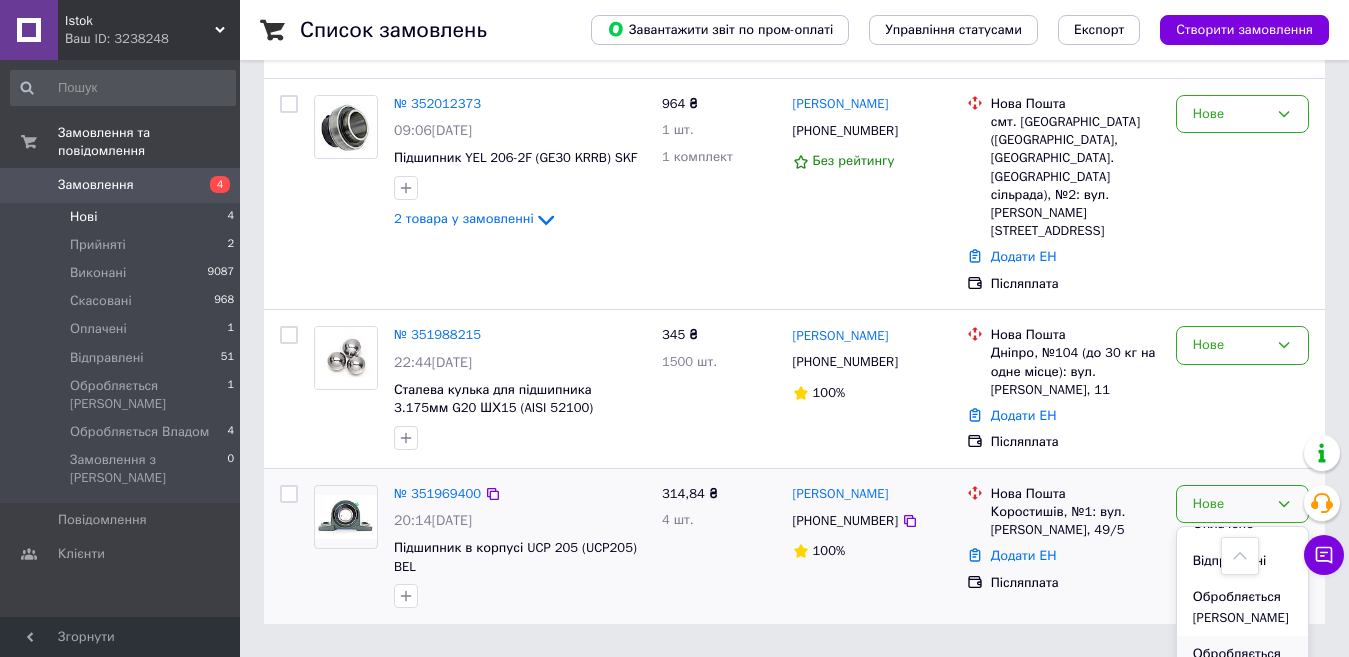 click on "Обробляється Владом" at bounding box center [1242, 664] 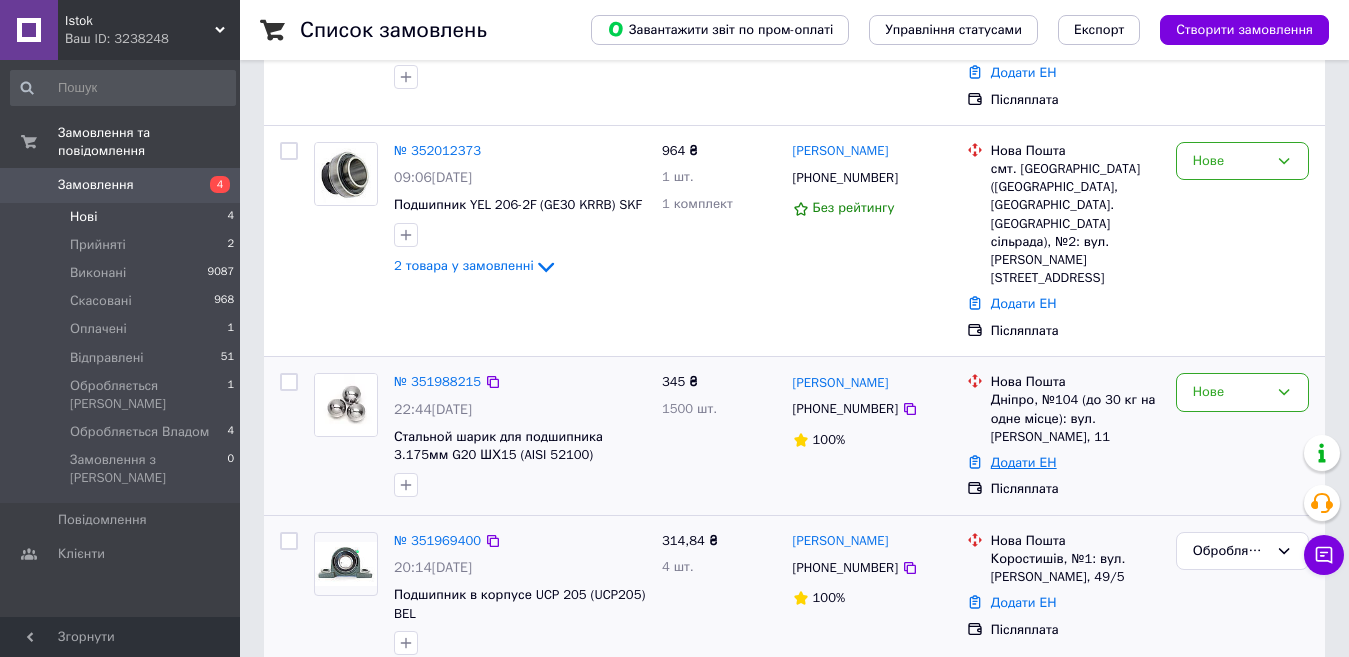 scroll, scrollTop: 340, scrollLeft: 0, axis: vertical 